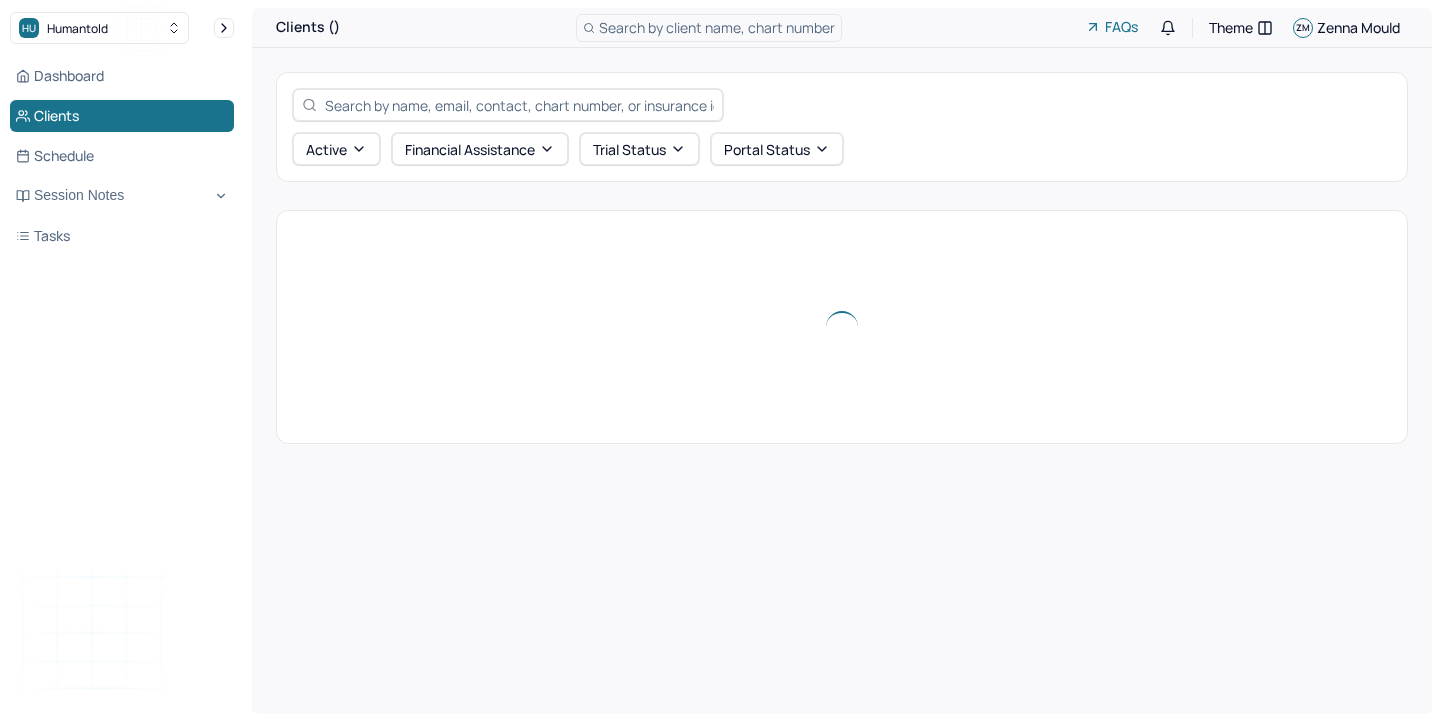 scroll, scrollTop: 0, scrollLeft: 0, axis: both 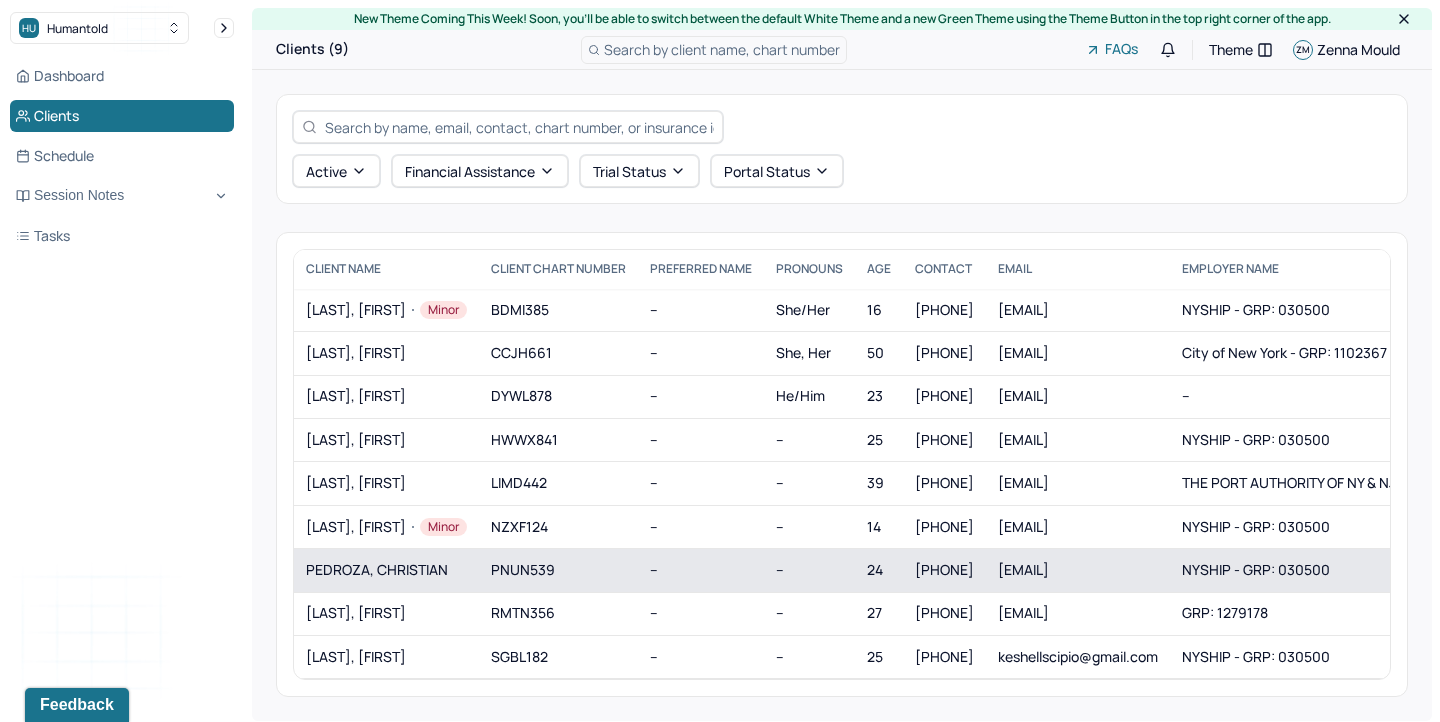 click on "PEDROZA, CHRISTIAN" at bounding box center (386, 570) 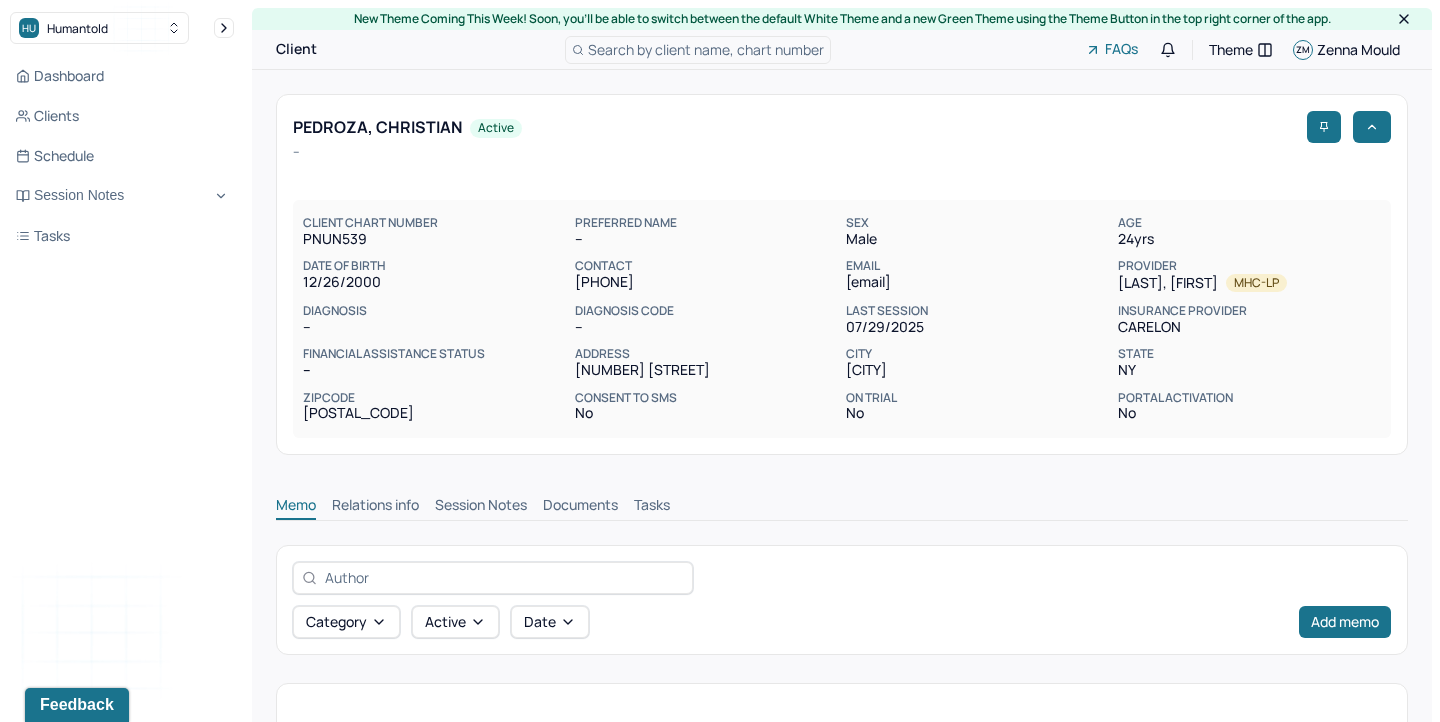 click on "Session Notes" at bounding box center [481, 507] 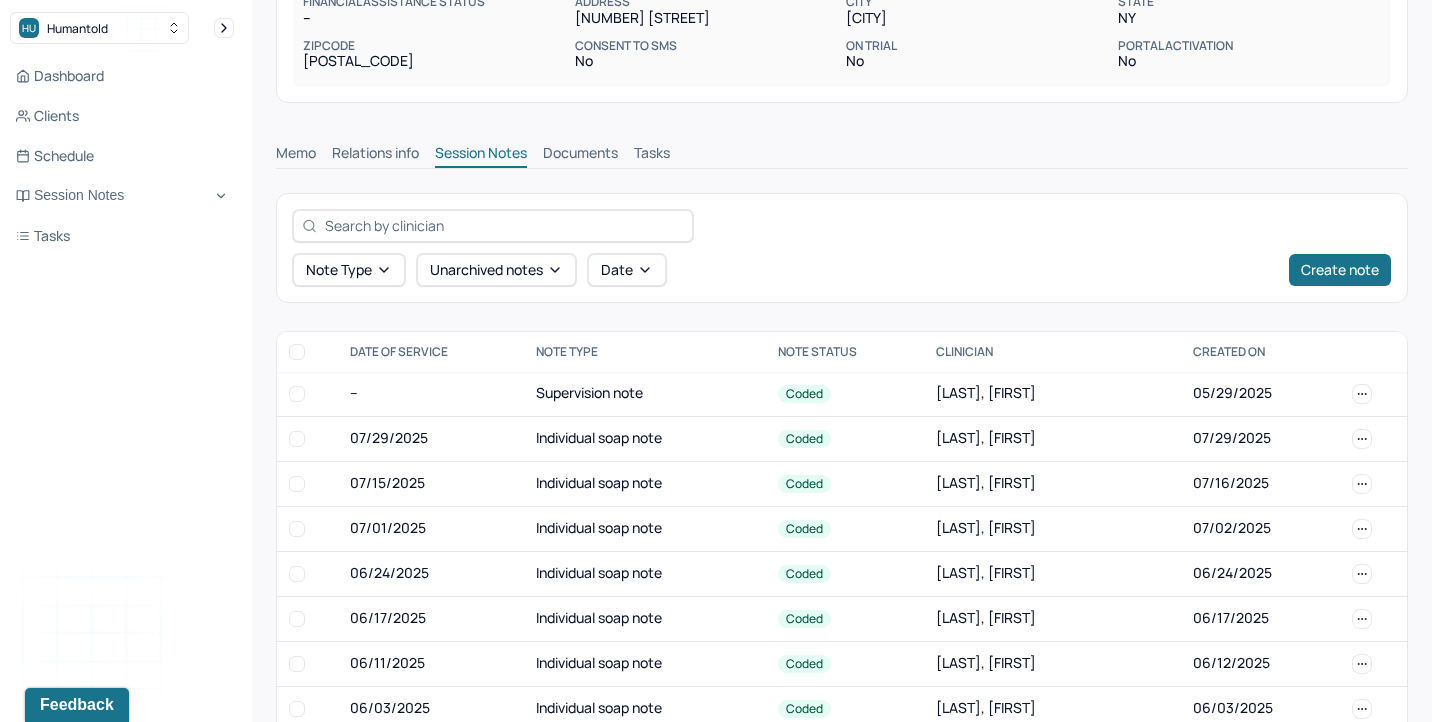 scroll, scrollTop: 354, scrollLeft: 0, axis: vertical 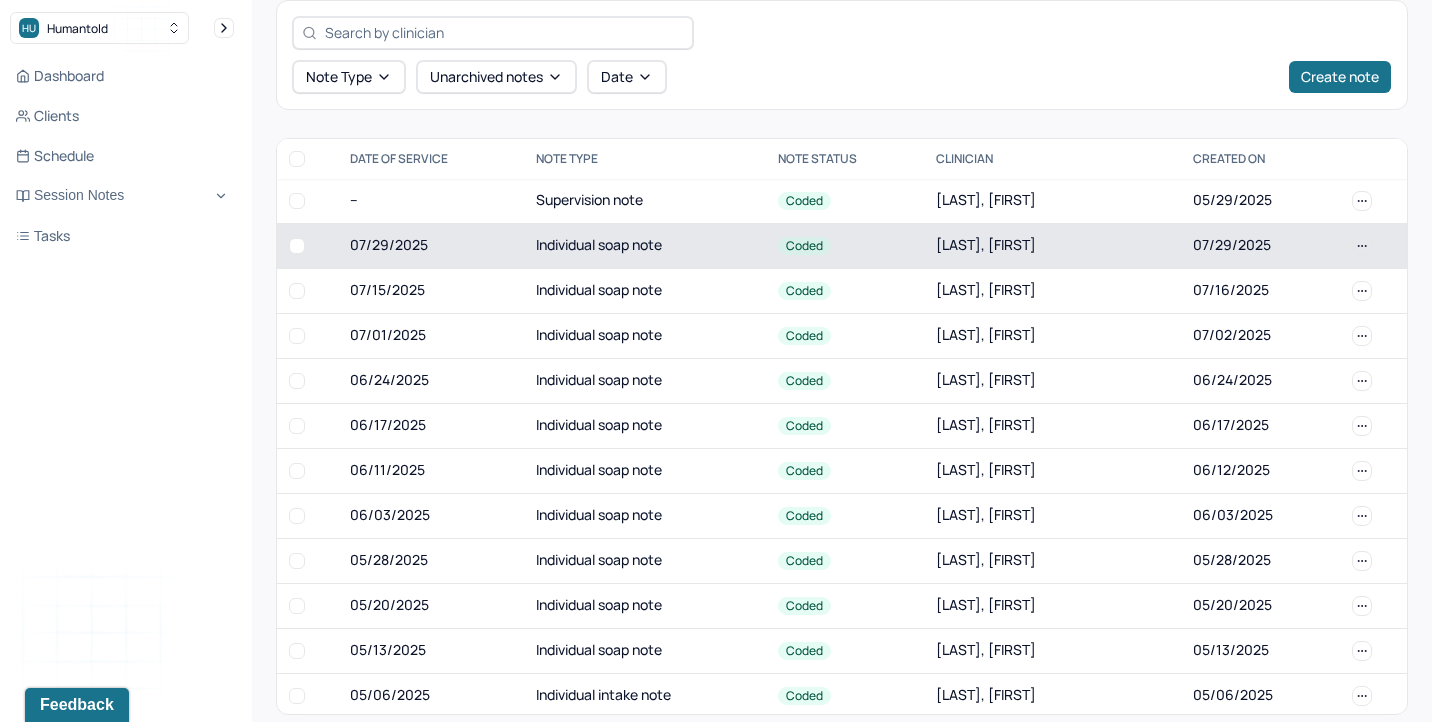 click on "Individual soap note" at bounding box center [645, 245] 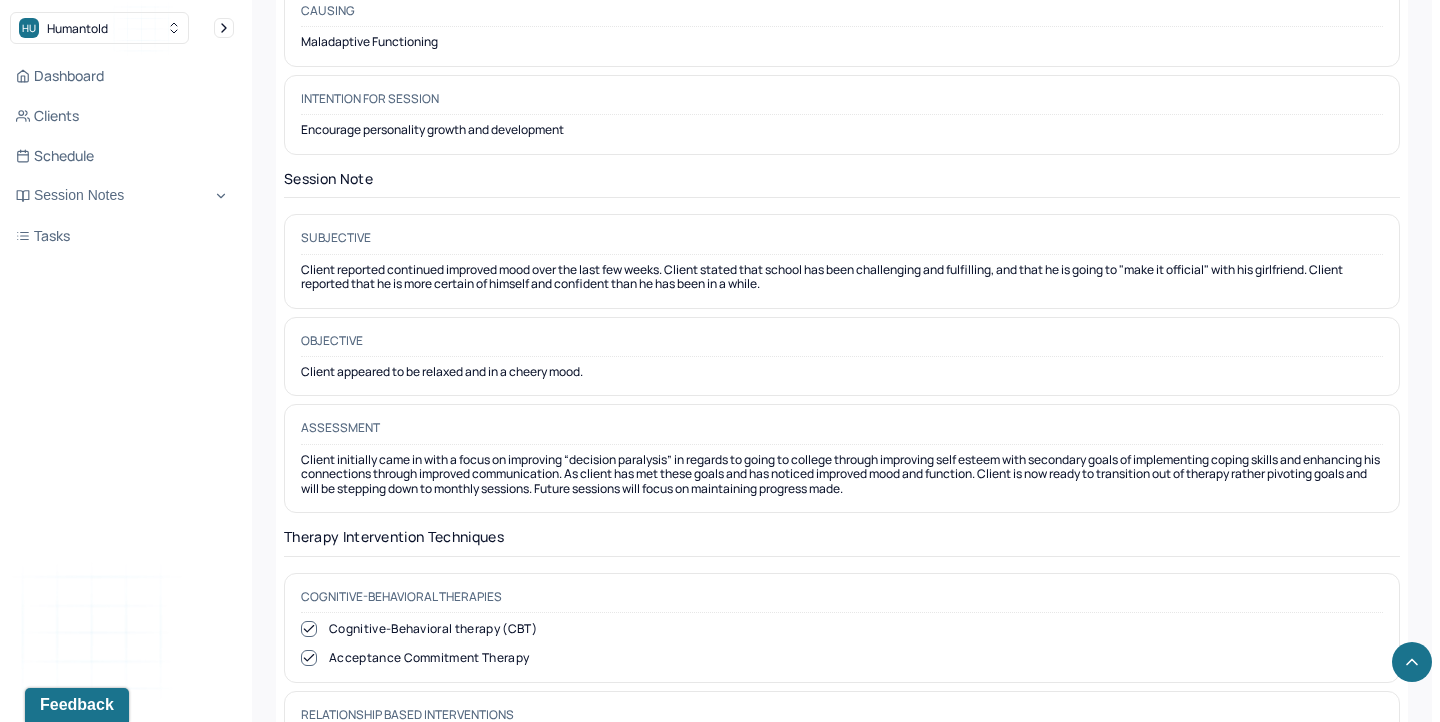 scroll, scrollTop: 0, scrollLeft: 0, axis: both 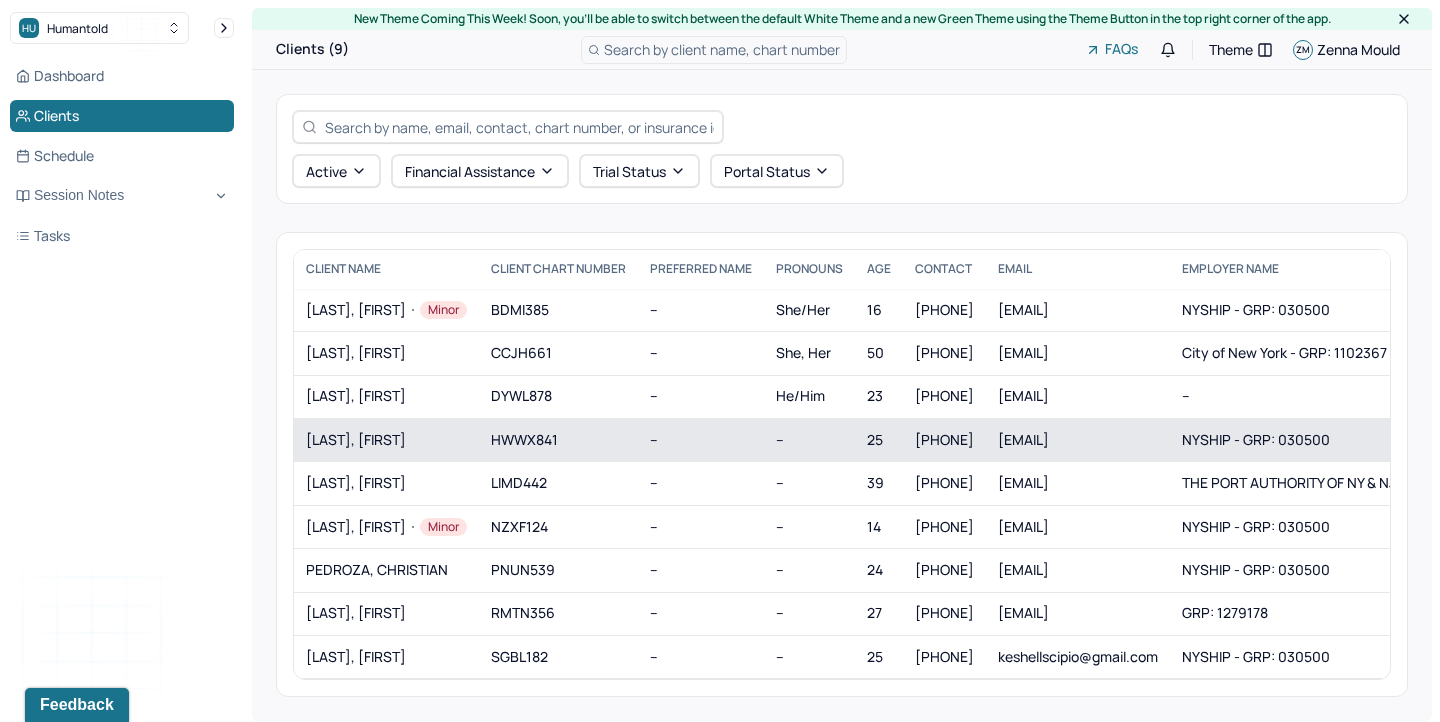 click on "[LAST], [FIRST]" at bounding box center [386, 440] 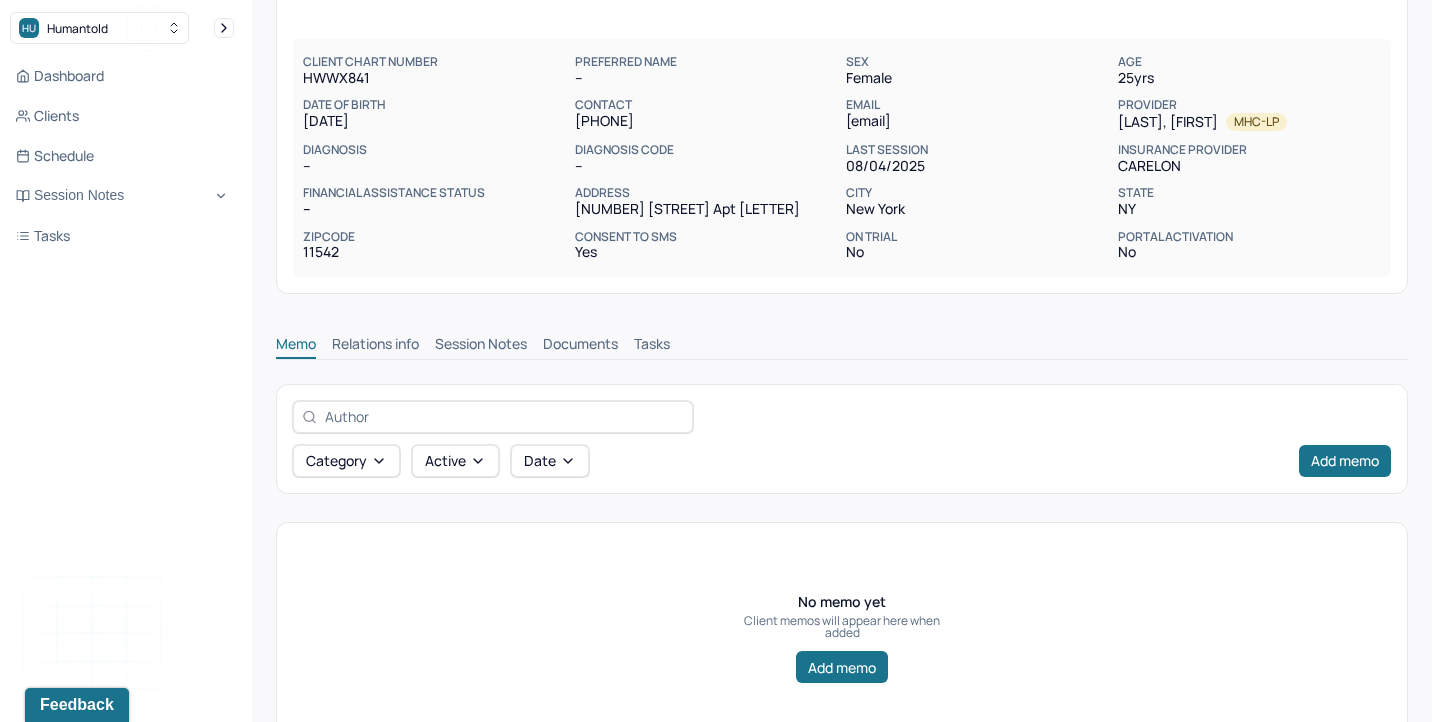 scroll, scrollTop: 172, scrollLeft: 0, axis: vertical 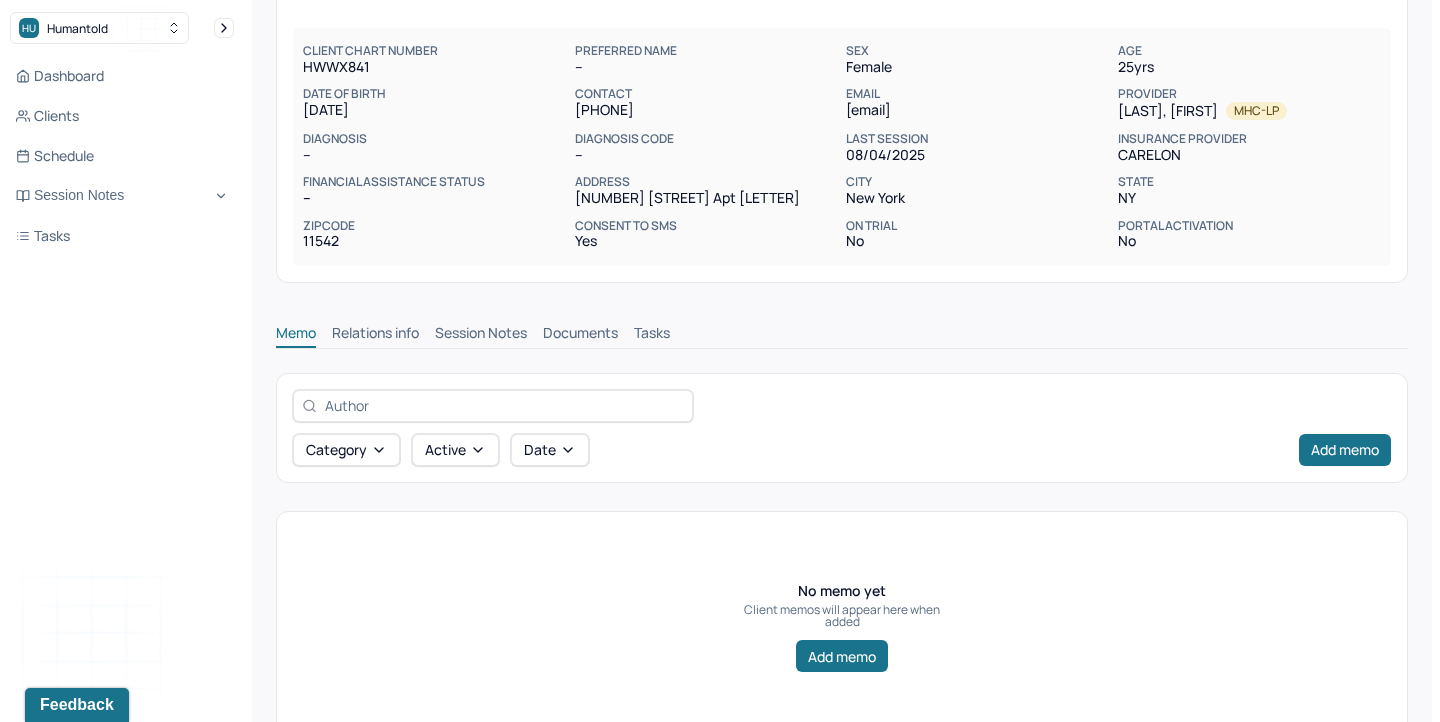 click on "Session Notes" at bounding box center [481, 335] 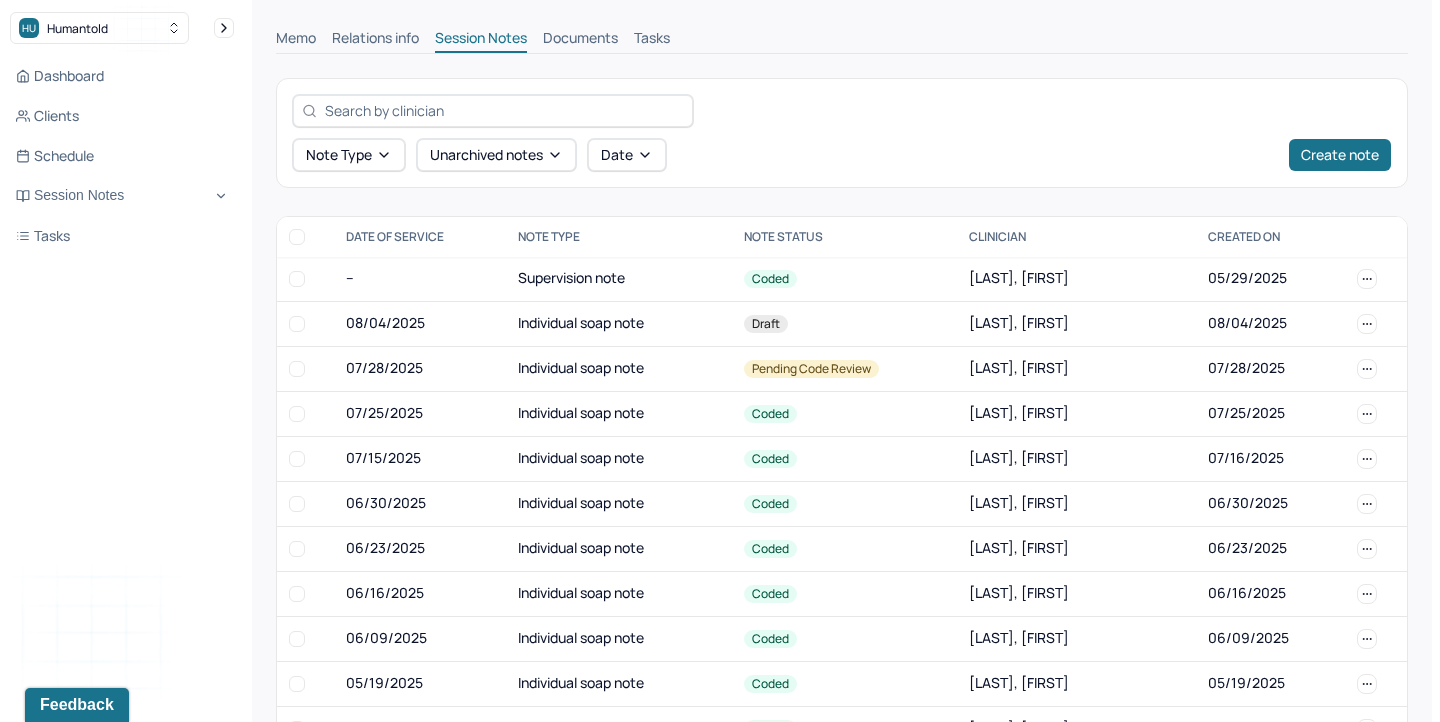 scroll, scrollTop: 481, scrollLeft: 0, axis: vertical 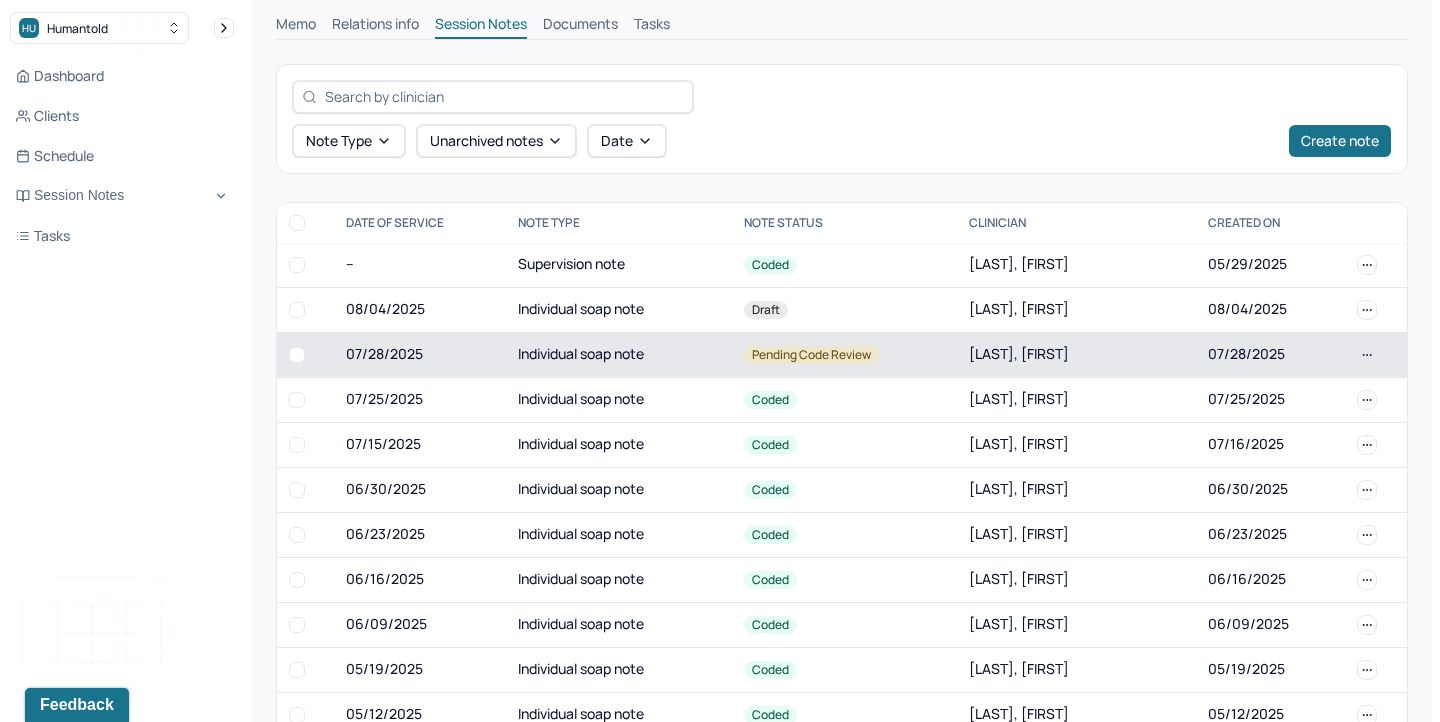 click on "Individual soap note" at bounding box center (618, 354) 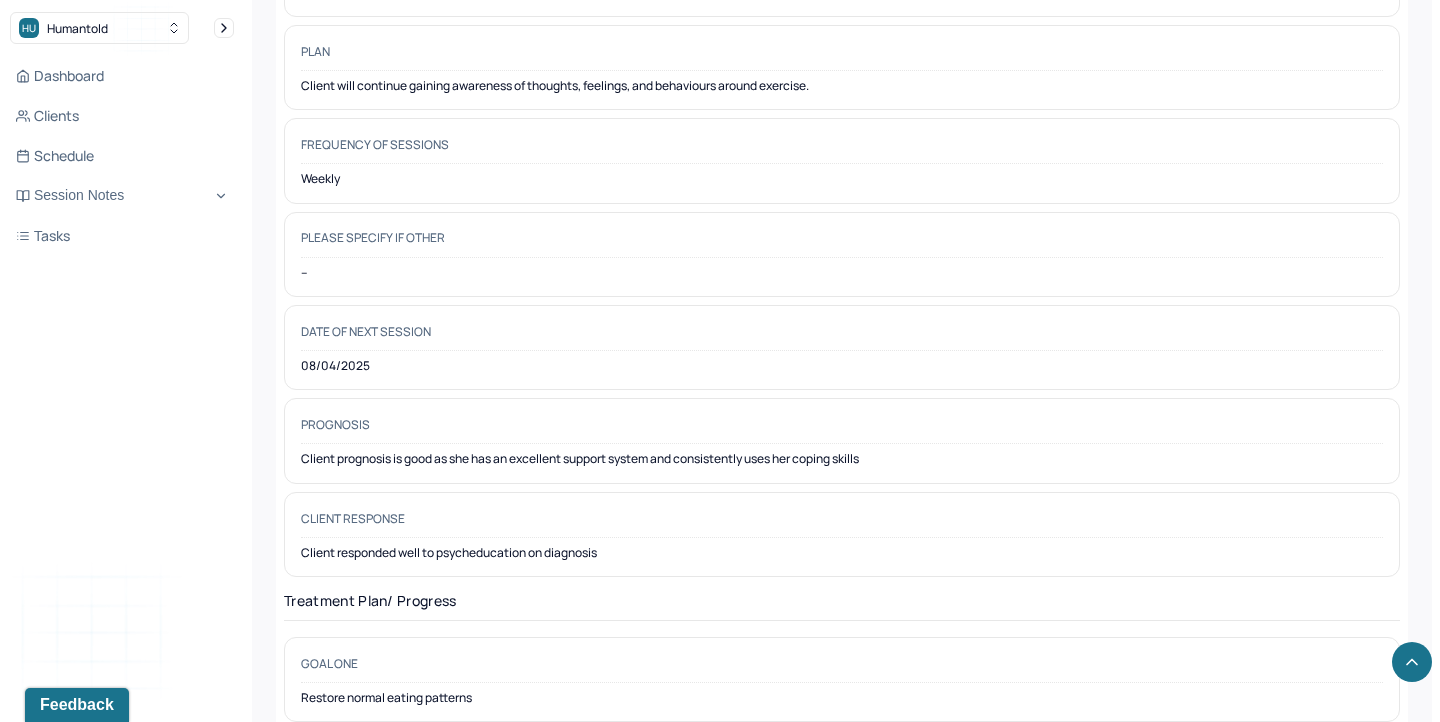 scroll, scrollTop: 3012, scrollLeft: 0, axis: vertical 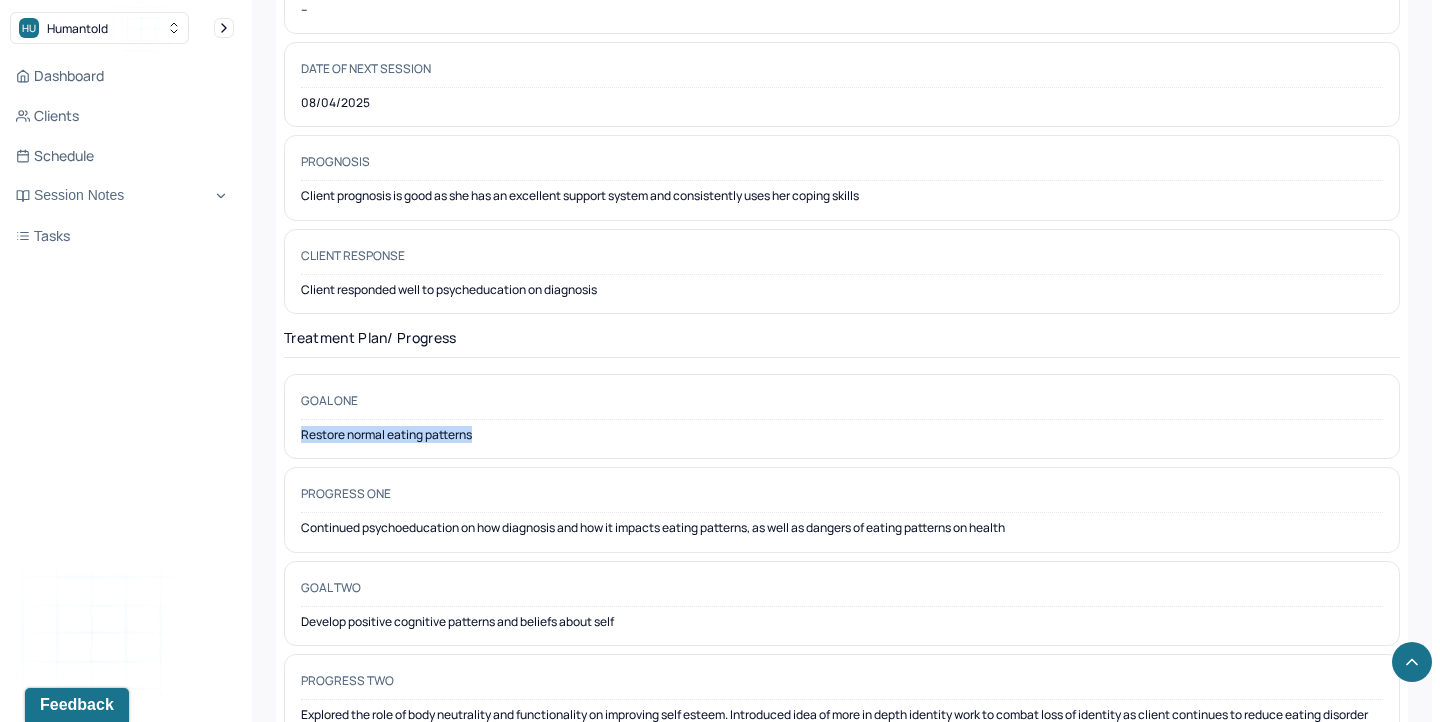 drag, startPoint x: 476, startPoint y: 421, endPoint x: 285, endPoint y: 423, distance: 191.01047 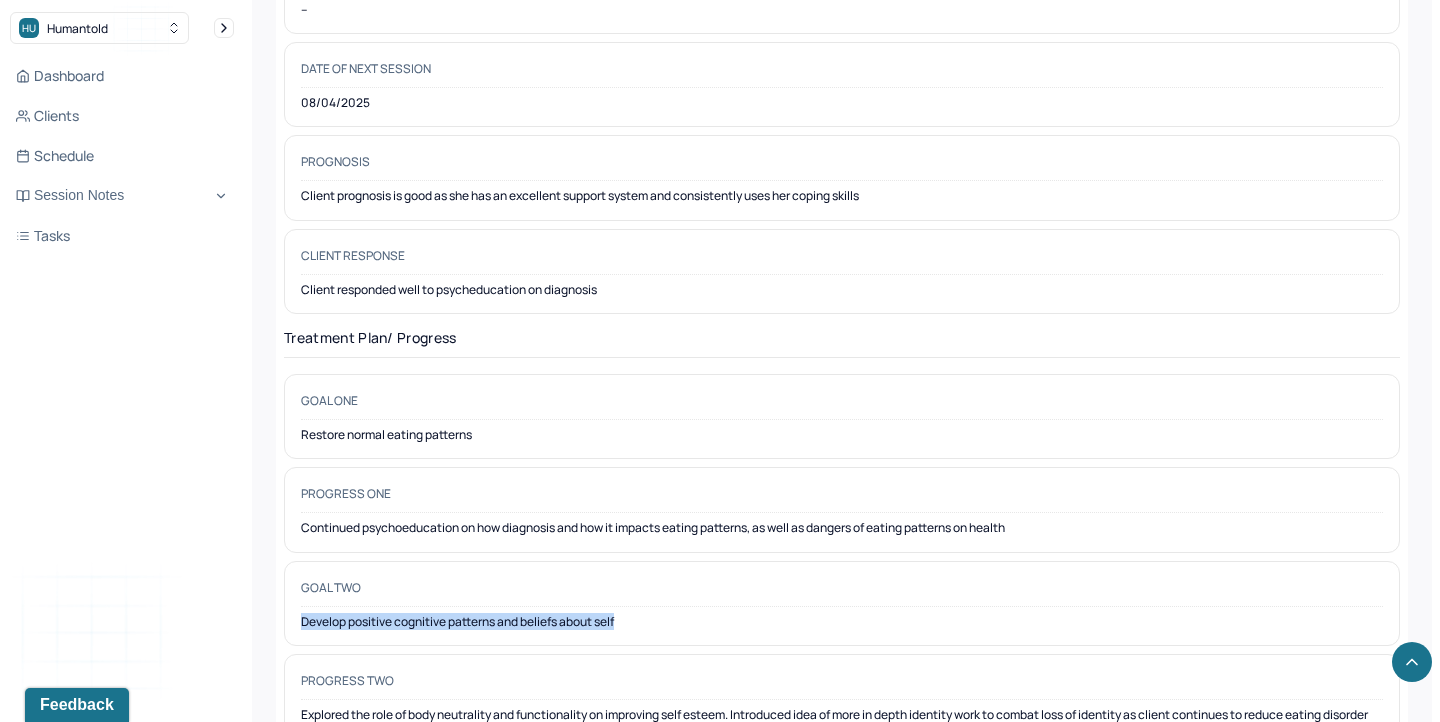 drag, startPoint x: 303, startPoint y: 601, endPoint x: 637, endPoint y: 615, distance: 334.29327 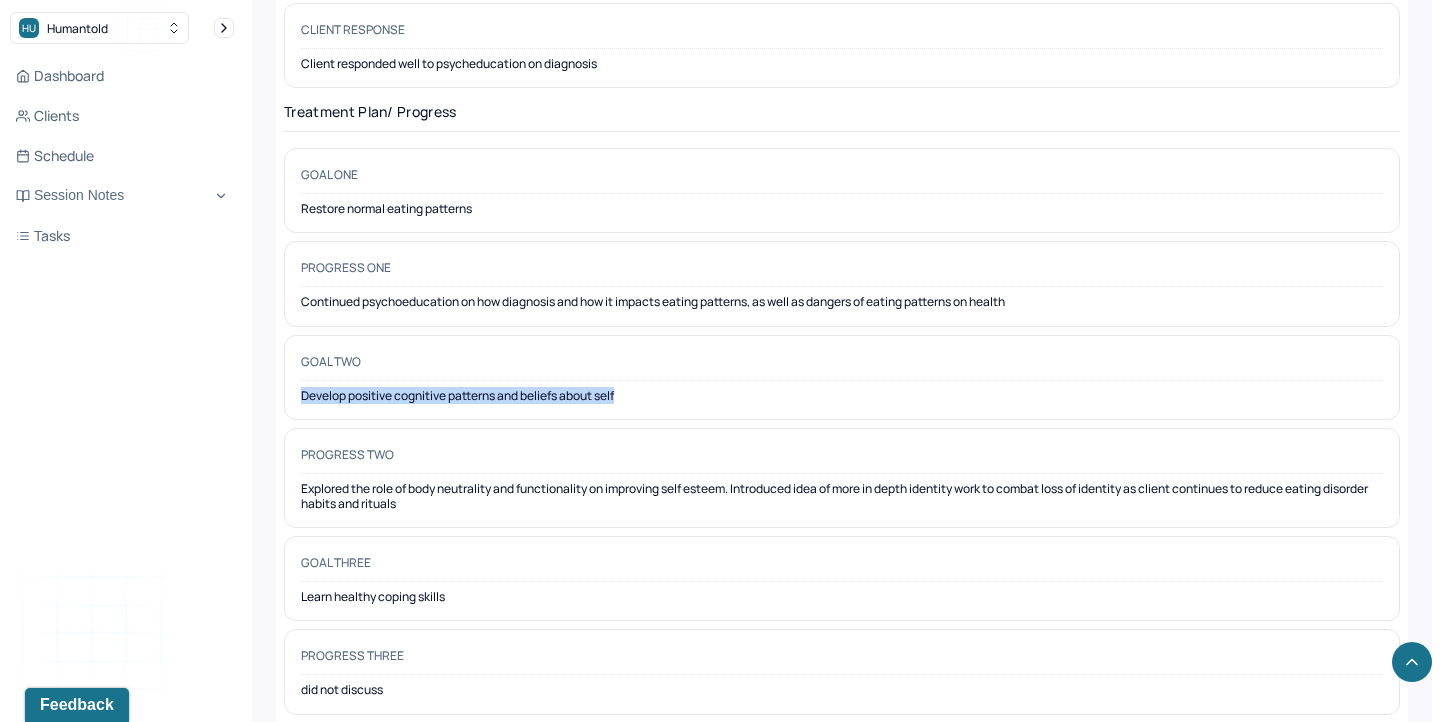 scroll, scrollTop: 3255, scrollLeft: 0, axis: vertical 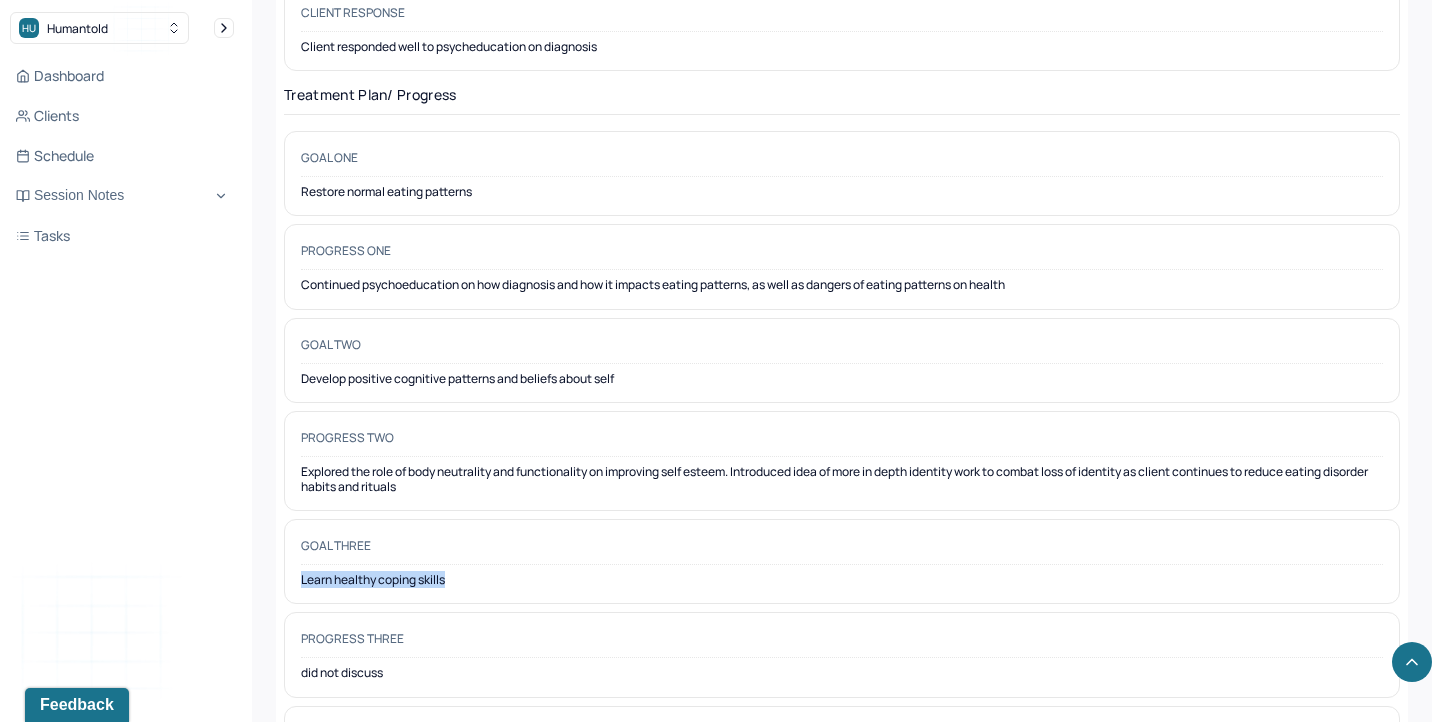 drag, startPoint x: 448, startPoint y: 565, endPoint x: 297, endPoint y: 559, distance: 151.11916 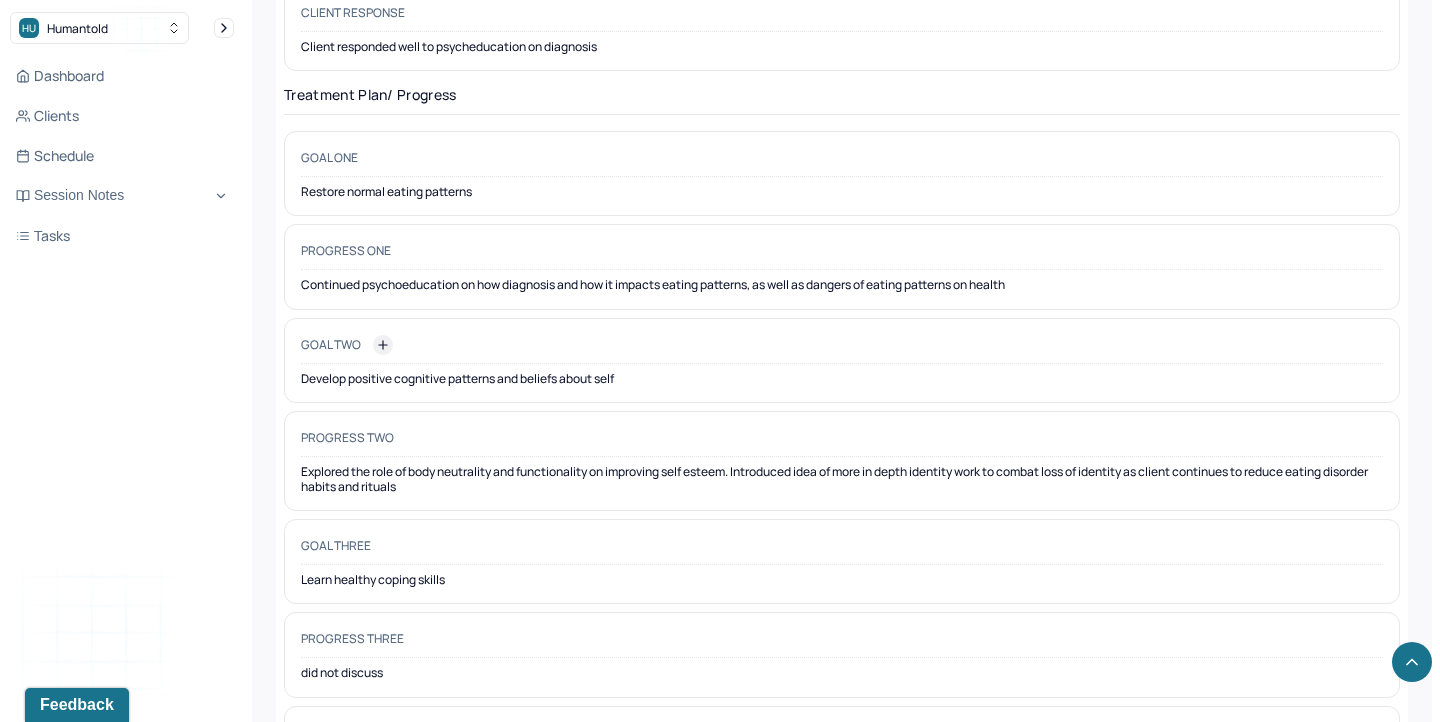 click on "Goal two" at bounding box center [842, 349] 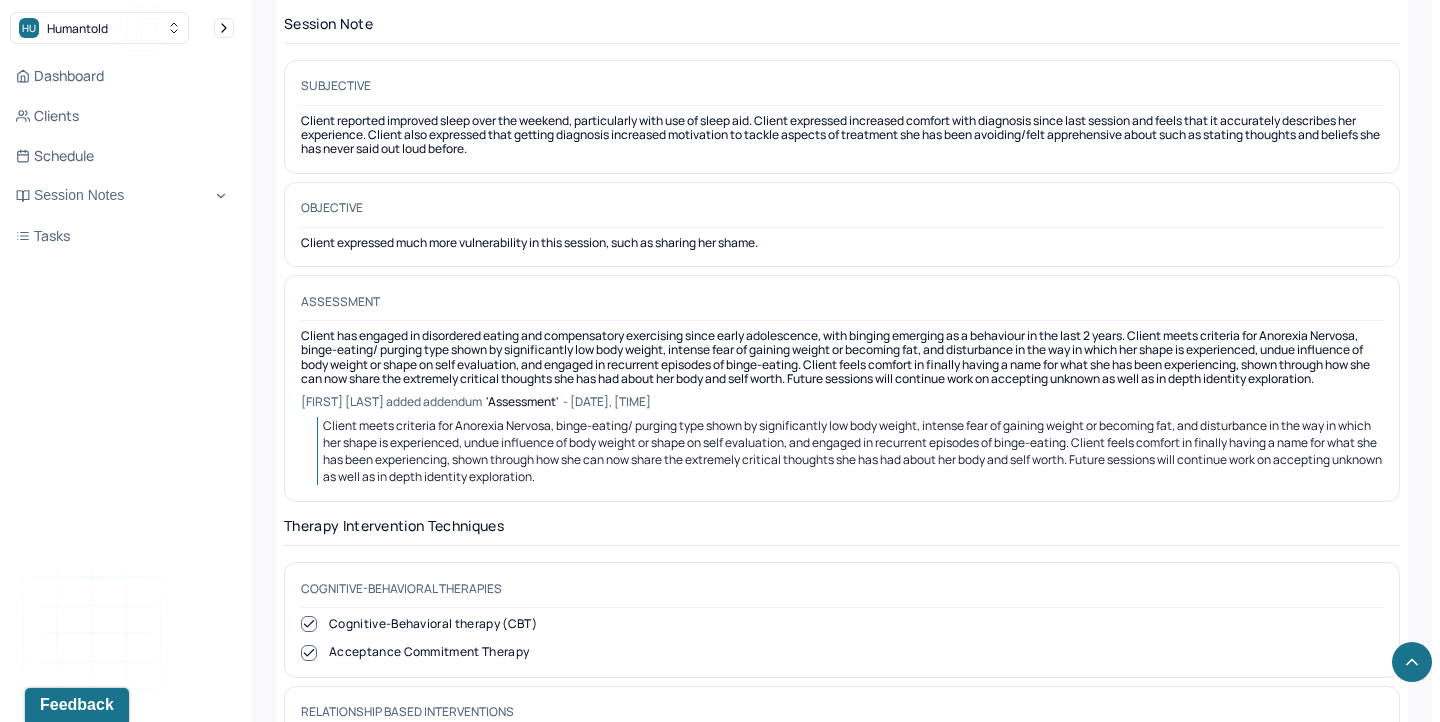 scroll, scrollTop: 1865, scrollLeft: 0, axis: vertical 